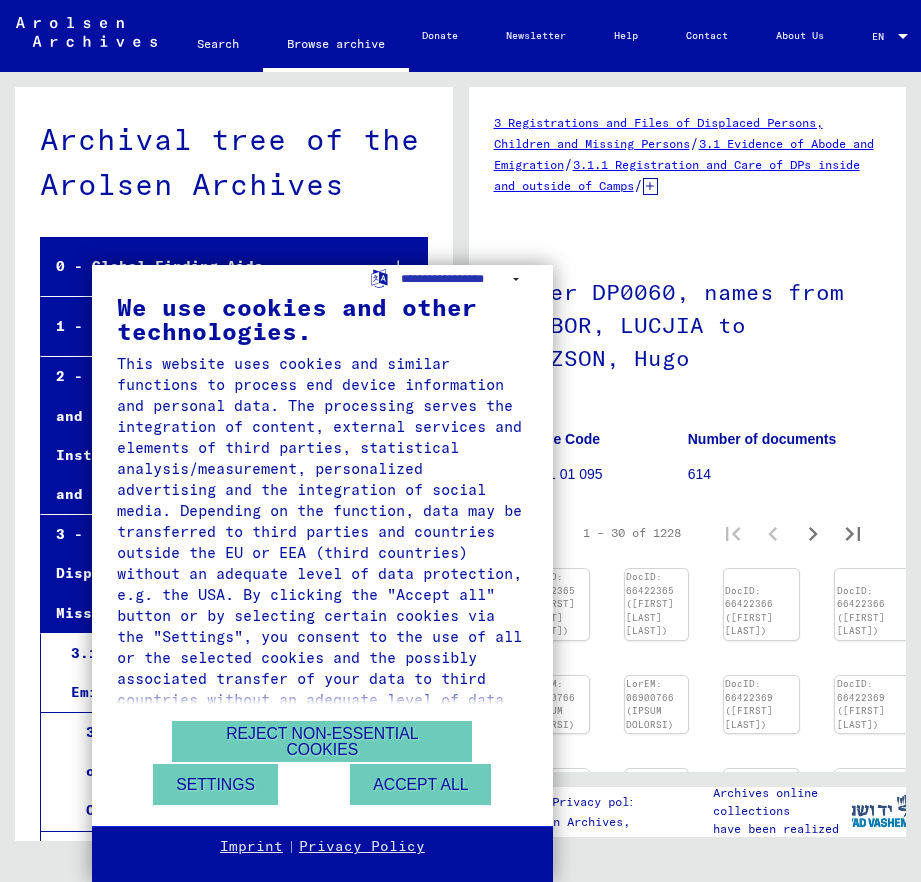 scroll, scrollTop: 0, scrollLeft: 0, axis: both 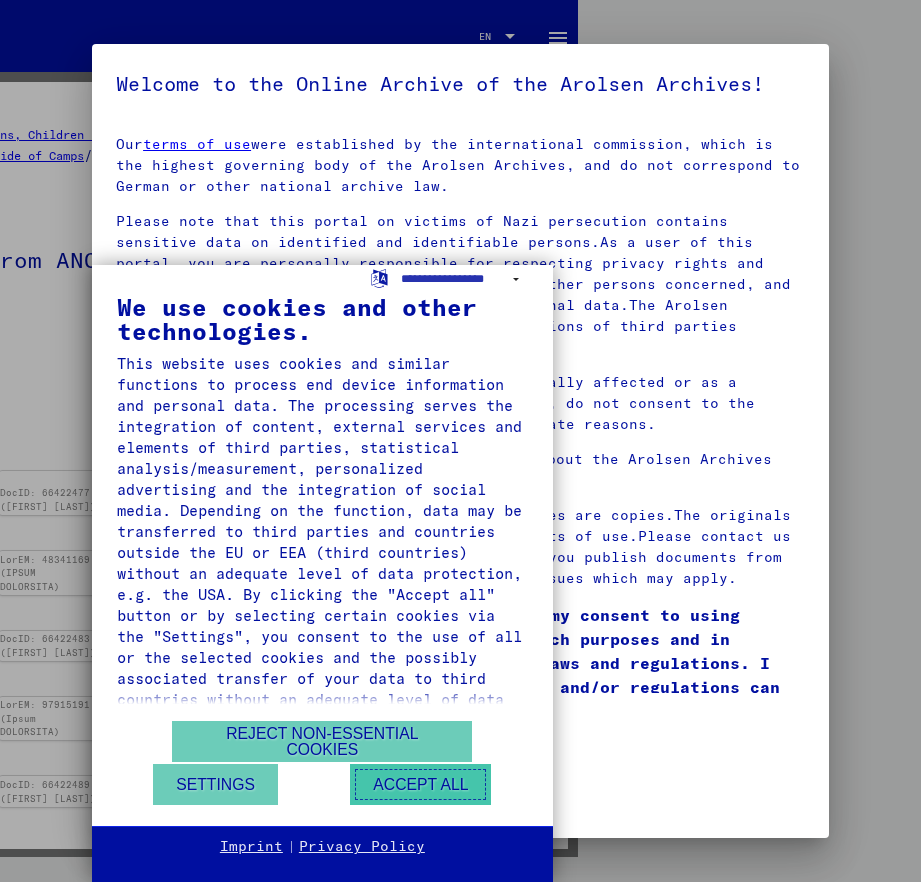 click on "Accept all" at bounding box center (420, 784) 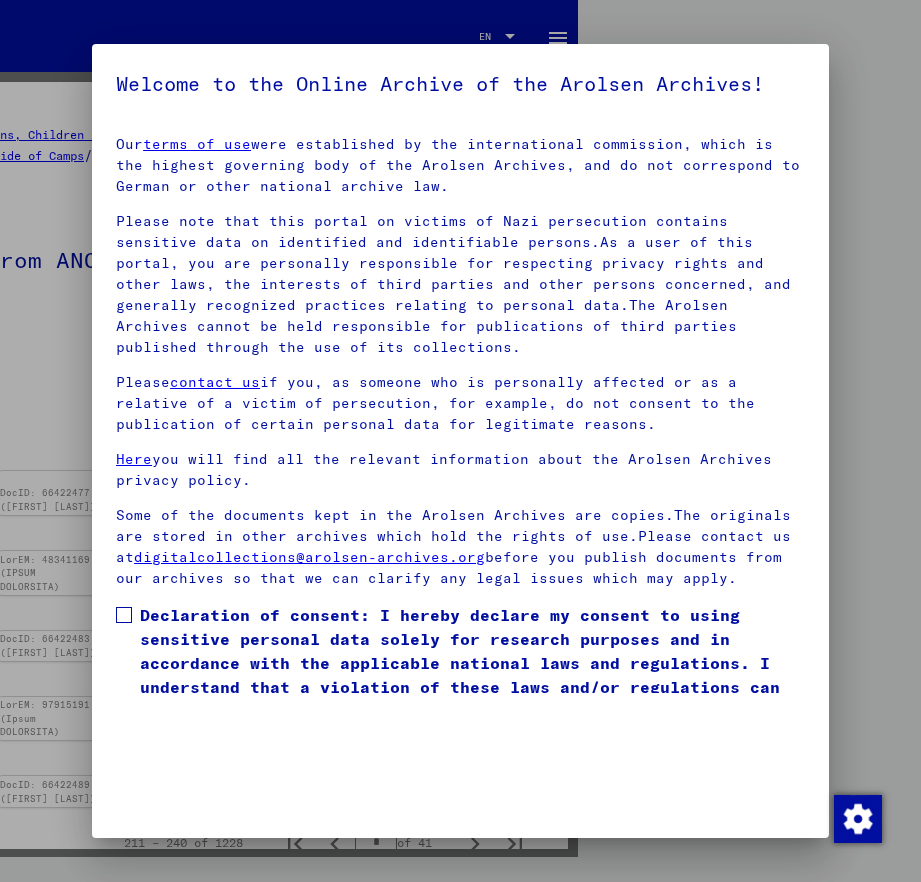 click on "Declaration of consent: I hereby declare my consent to using sensitive personal data solely for research purposes and in accordance with the applicable national laws and regulations. I understand that a violation of these laws and/or regulations can result in criminal proceedings." at bounding box center (472, 663) 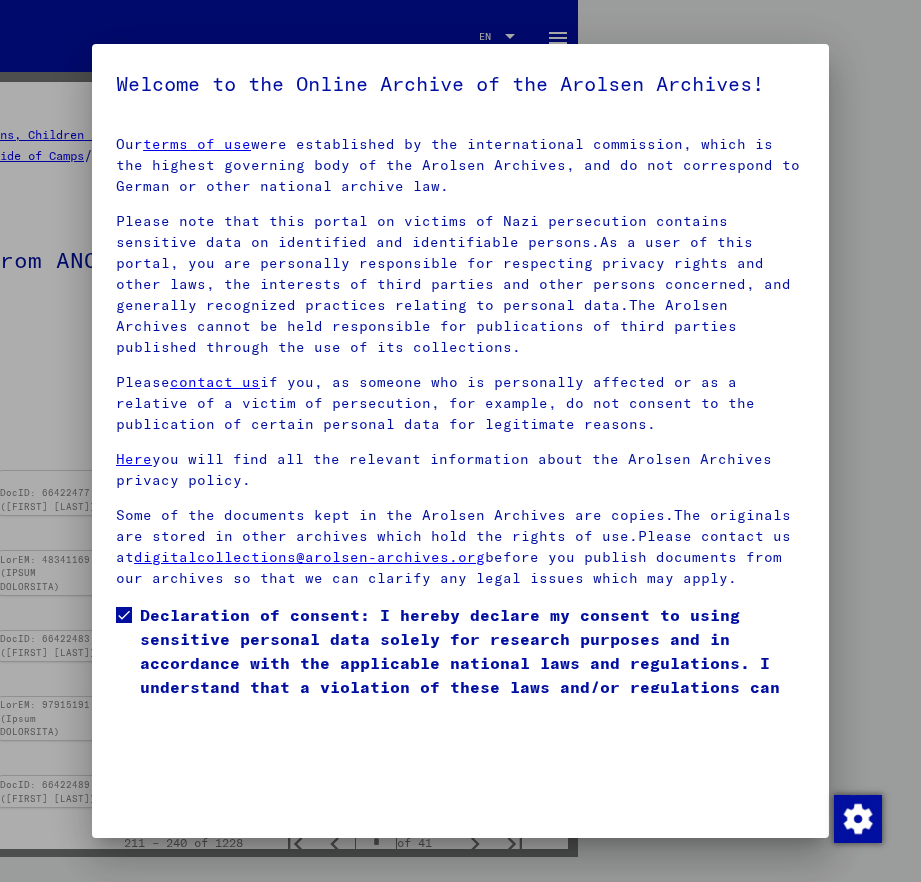 scroll, scrollTop: 88, scrollLeft: 0, axis: vertical 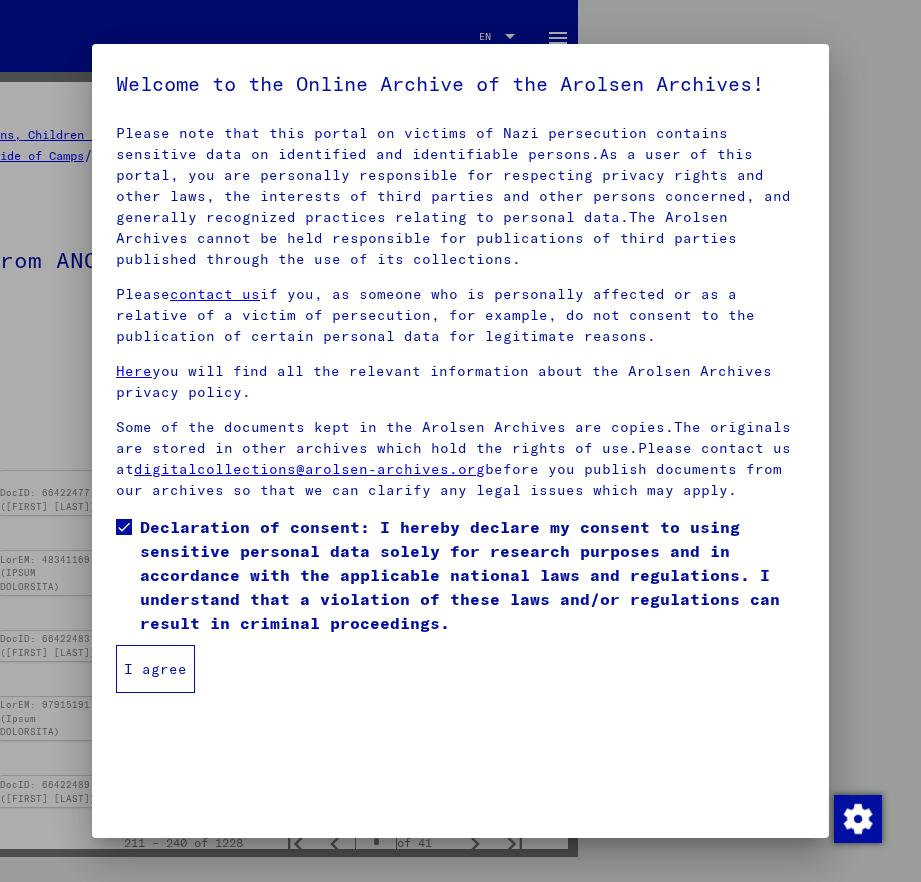 click on "I agree" at bounding box center [155, 669] 